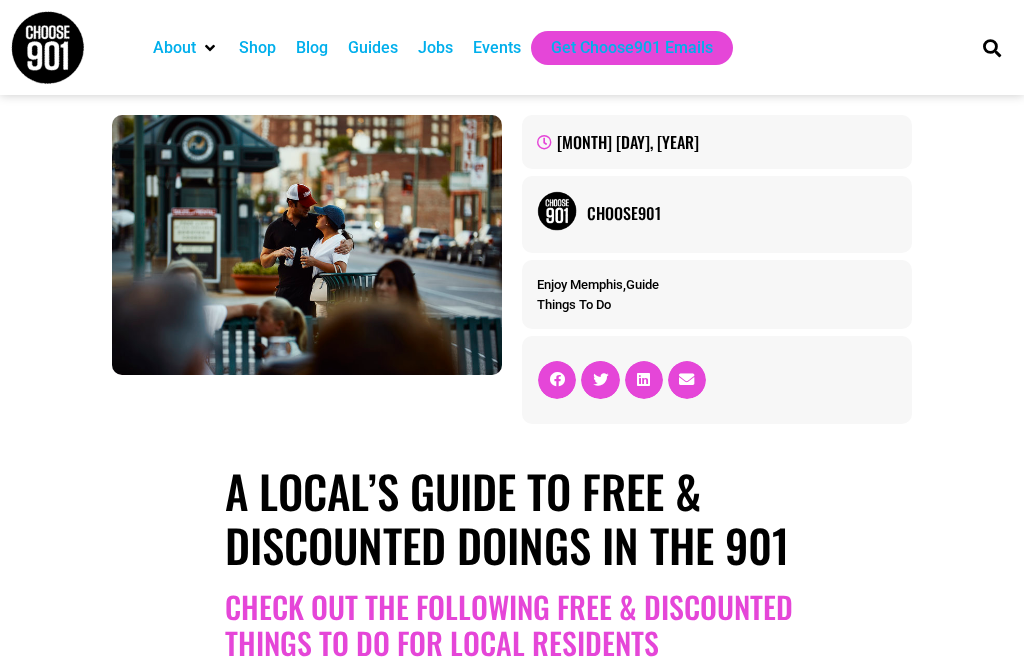 scroll, scrollTop: 0, scrollLeft: 0, axis: both 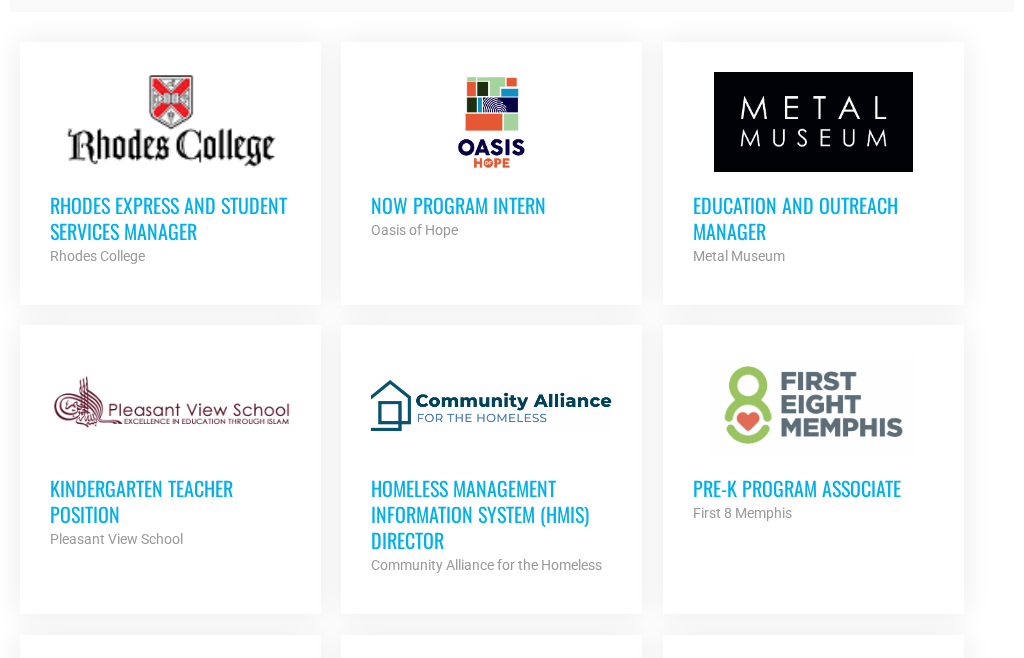 click on "Pre-K Program Associate" at bounding box center (813, 488) 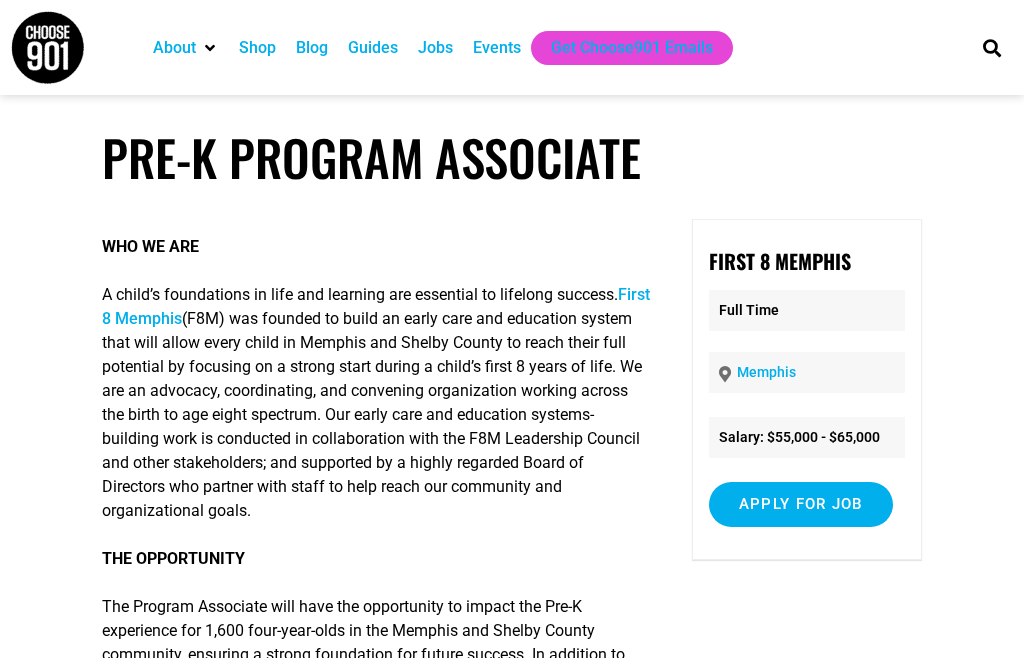 scroll, scrollTop: 0, scrollLeft: 0, axis: both 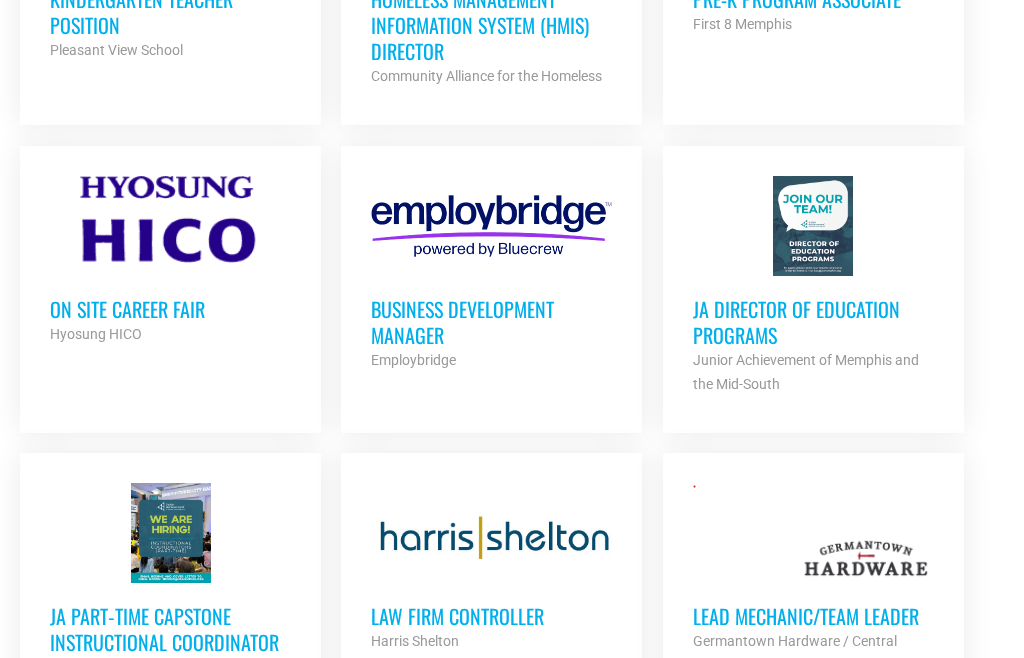 click on "Business Development Manager" at bounding box center (491, 323) 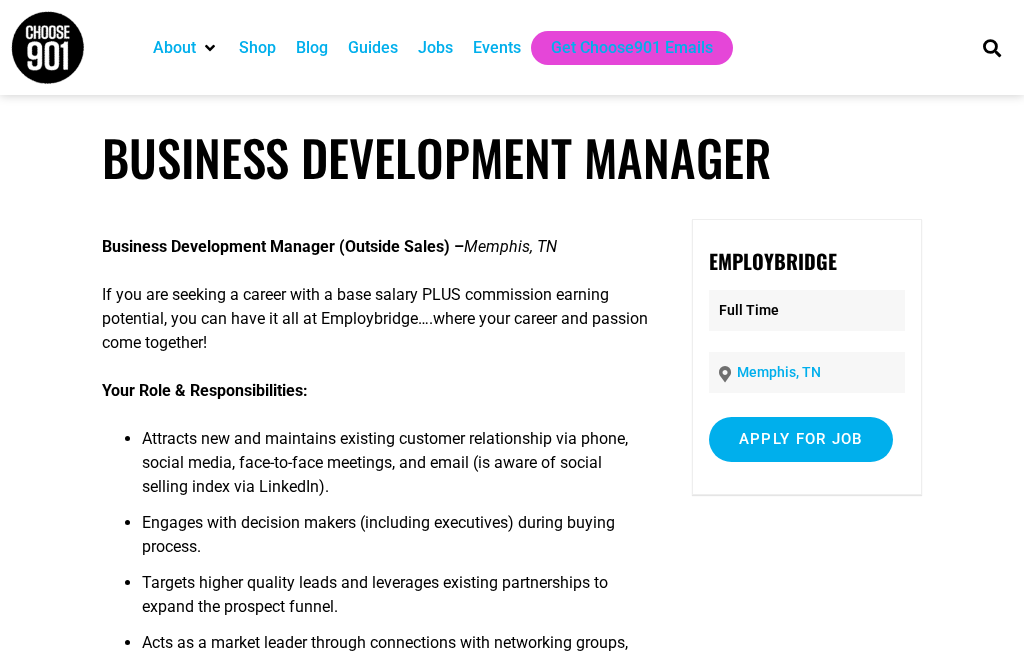 scroll, scrollTop: 0, scrollLeft: 0, axis: both 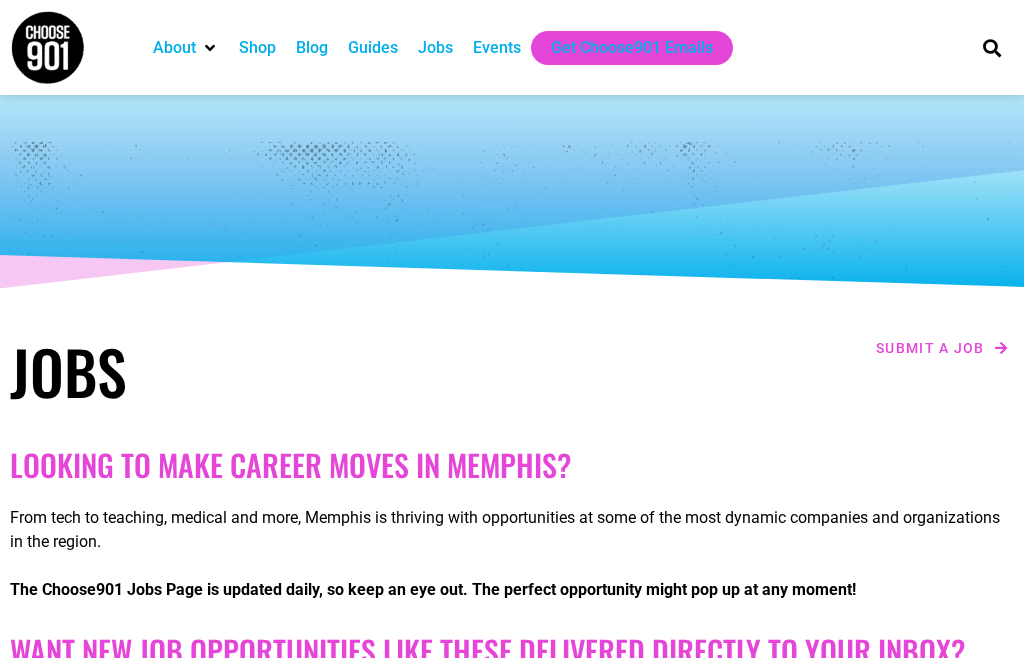 click on "Jobs" at bounding box center [435, 48] 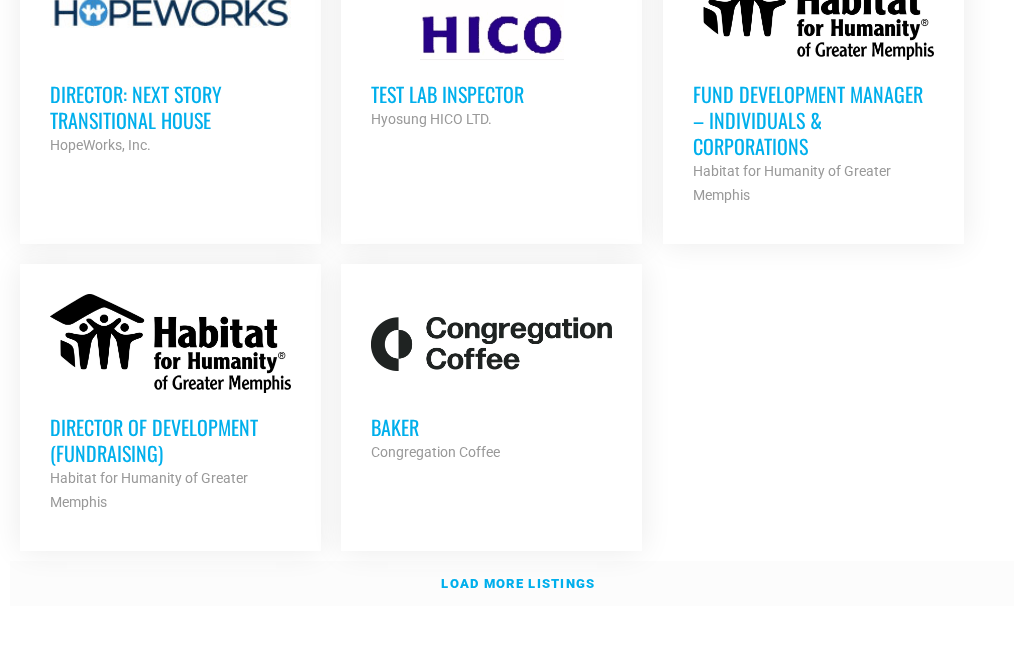 scroll, scrollTop: 2550, scrollLeft: 0, axis: vertical 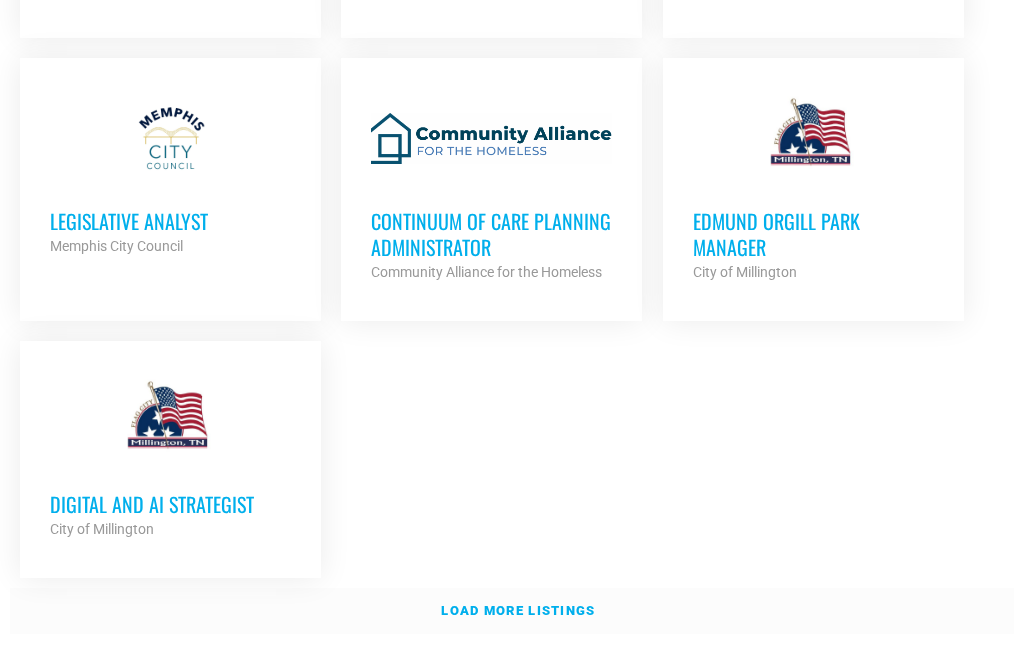 click on "Load more listings" at bounding box center (518, 610) 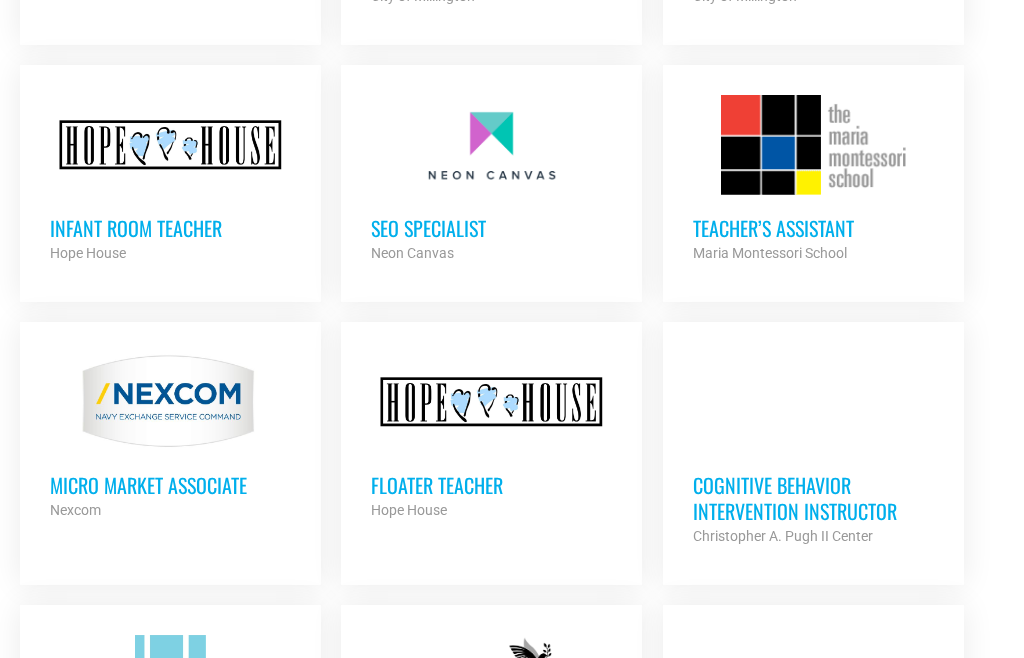 scroll, scrollTop: 5173, scrollLeft: 0, axis: vertical 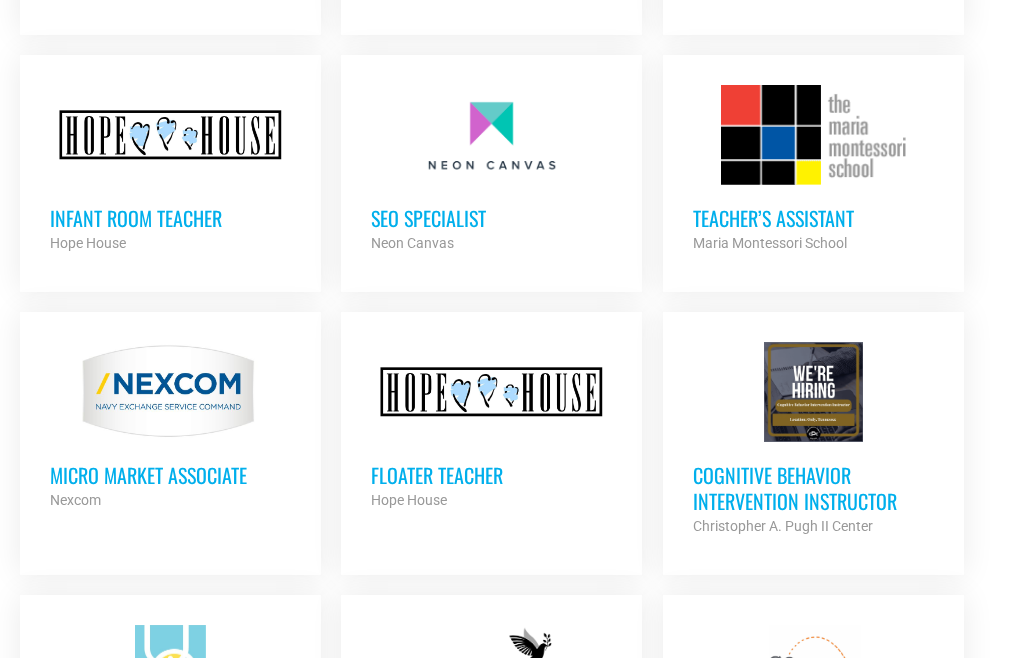 click on "[JOB_TITLE]
[ORGANIZATION]
Partner Org
NOW Program Intern
Oasis of Hope
Partner Org
Part Time
Education and Outreach Manager
Metal Museum
Partner Org
Full Time
Guest Services Assistant
Memphis Museum of Science & History
Partner Org
Part Time
Kindergarten Teacher Position
Pleasant View School
Partner Org
Full Time" at bounding box center [512, -1291] 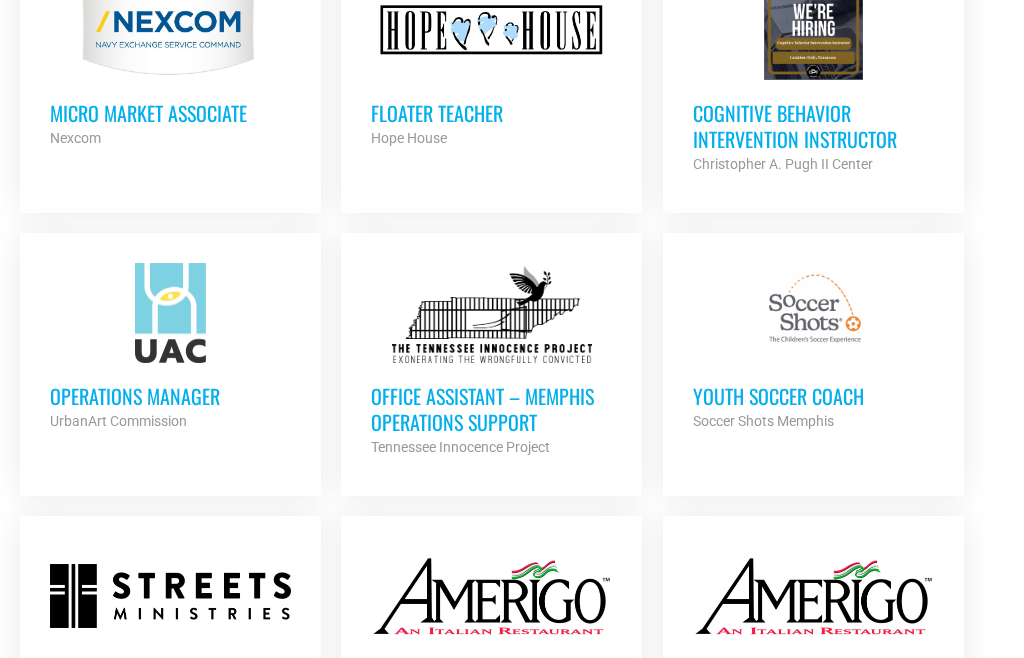 scroll, scrollTop: 5535, scrollLeft: 0, axis: vertical 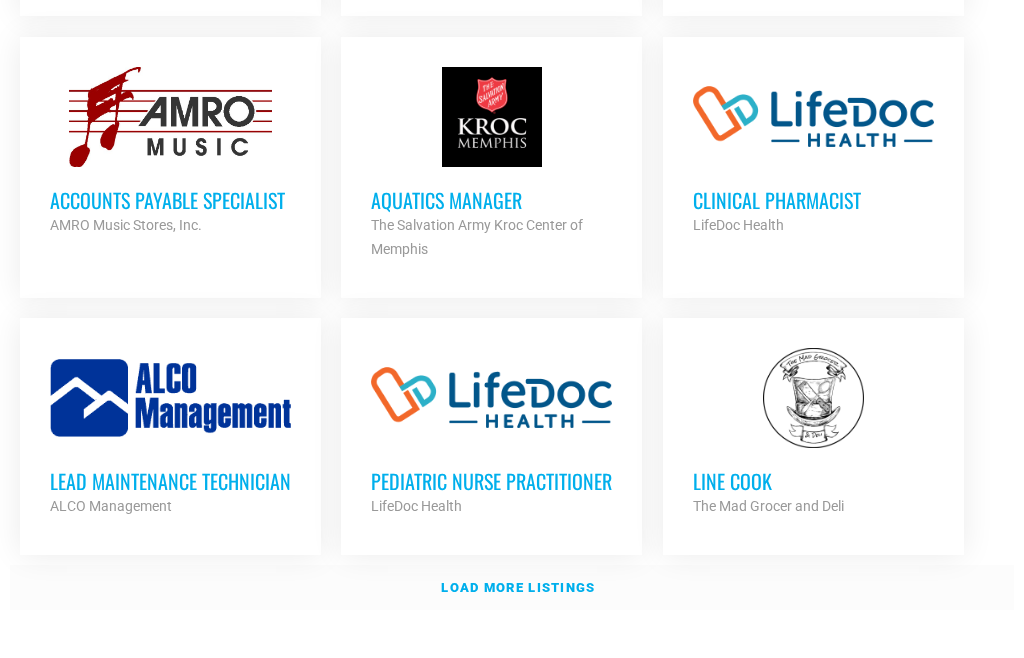 click on "Load more listings" at bounding box center [518, 587] 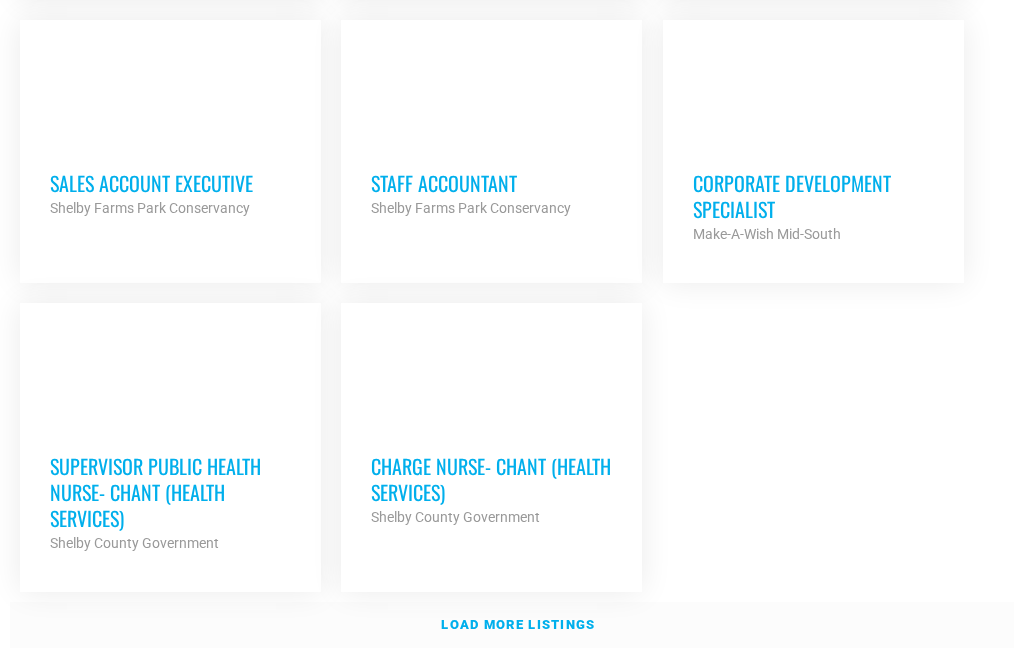 scroll, scrollTop: 8216, scrollLeft: 0, axis: vertical 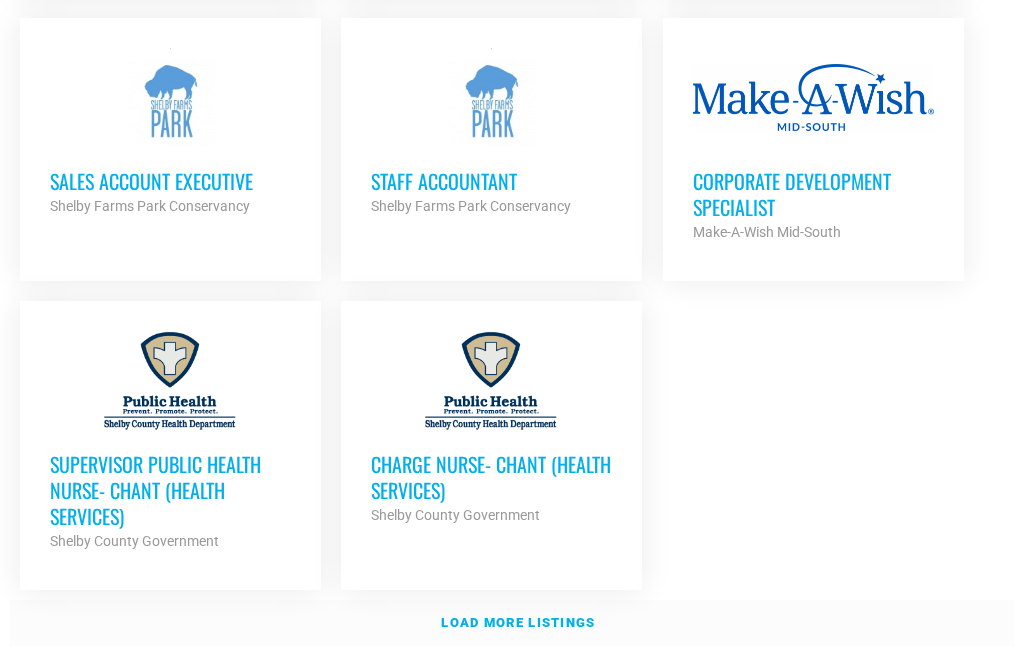 click on "Load more listings" at bounding box center (518, 622) 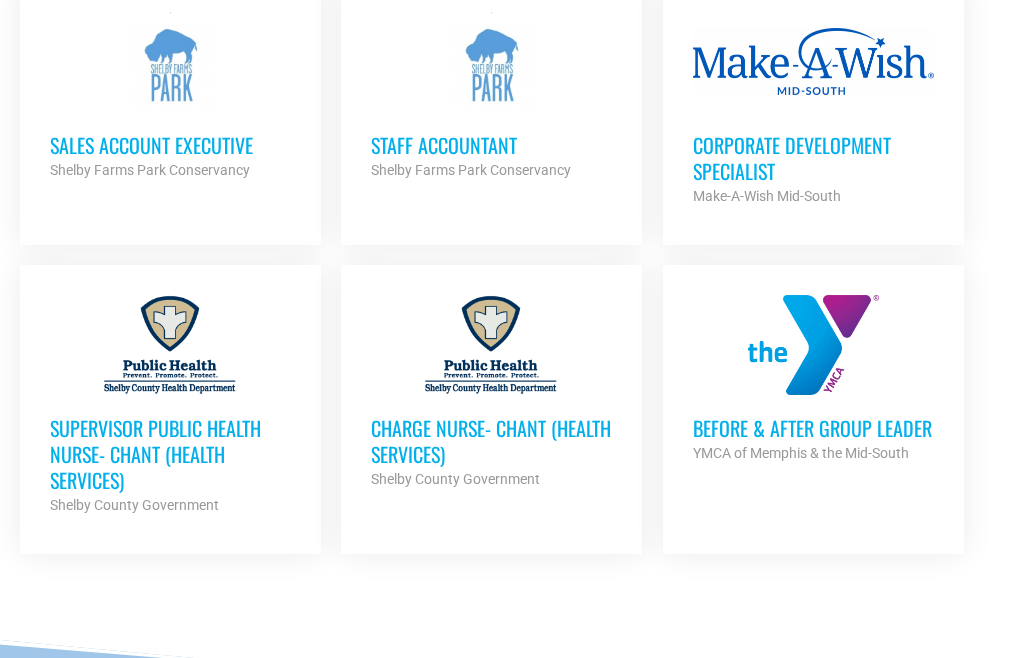 scroll, scrollTop: 8251, scrollLeft: 0, axis: vertical 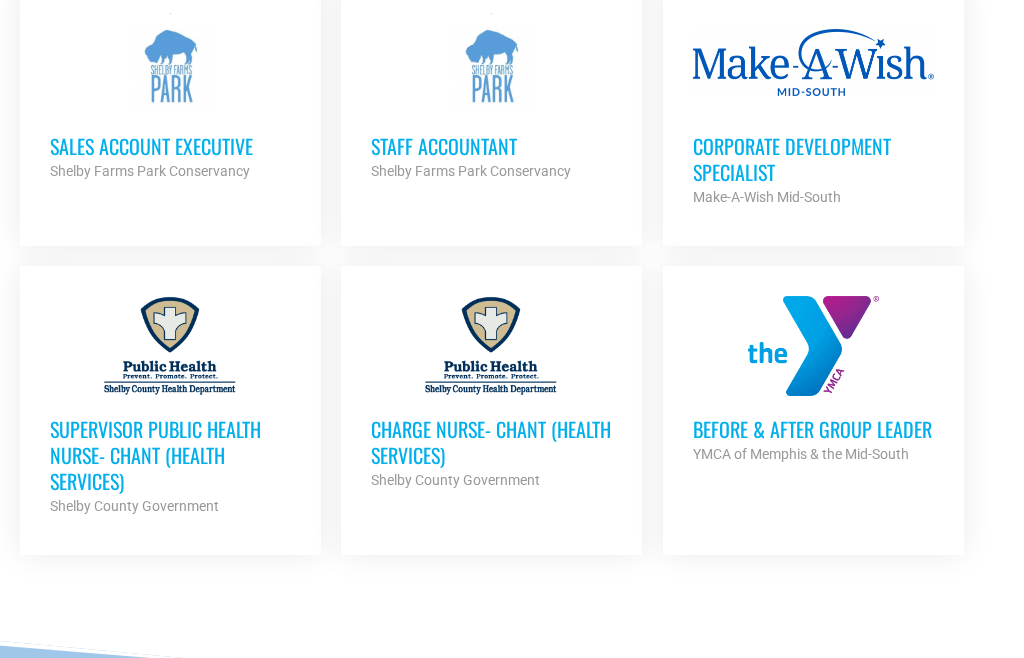 click on "Before & After Group Leader" at bounding box center [813, 429] 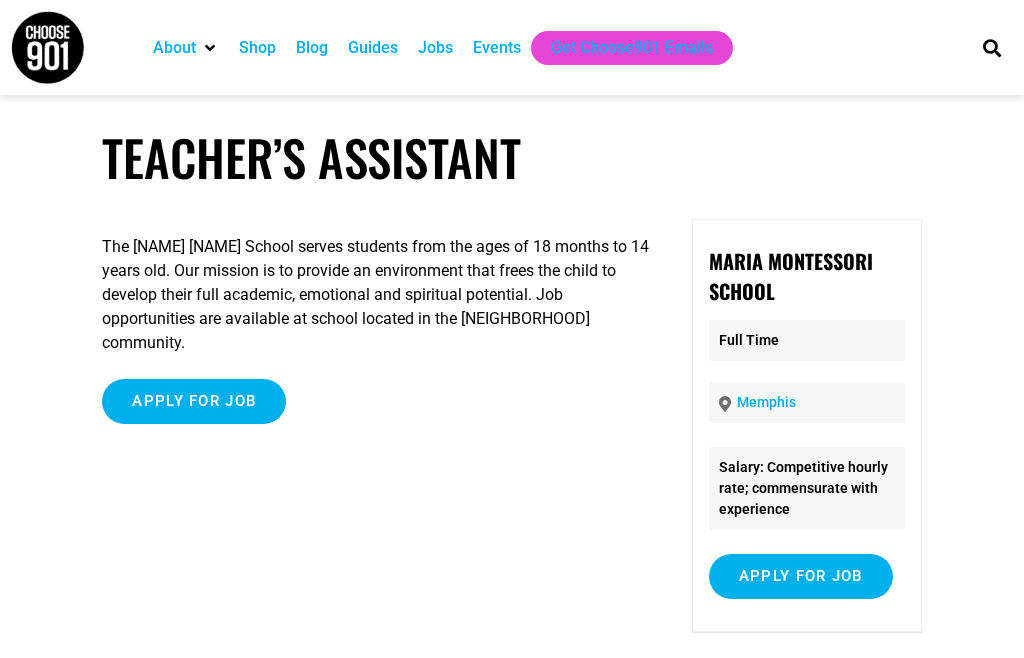 scroll, scrollTop: 0, scrollLeft: 0, axis: both 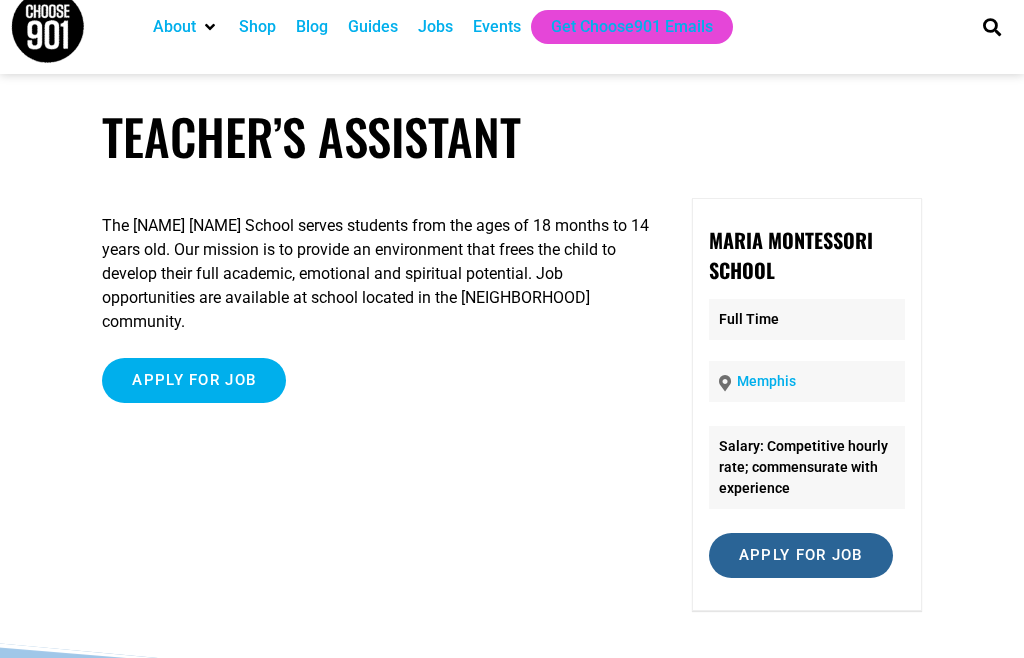 click on "Apply for job" at bounding box center [801, 555] 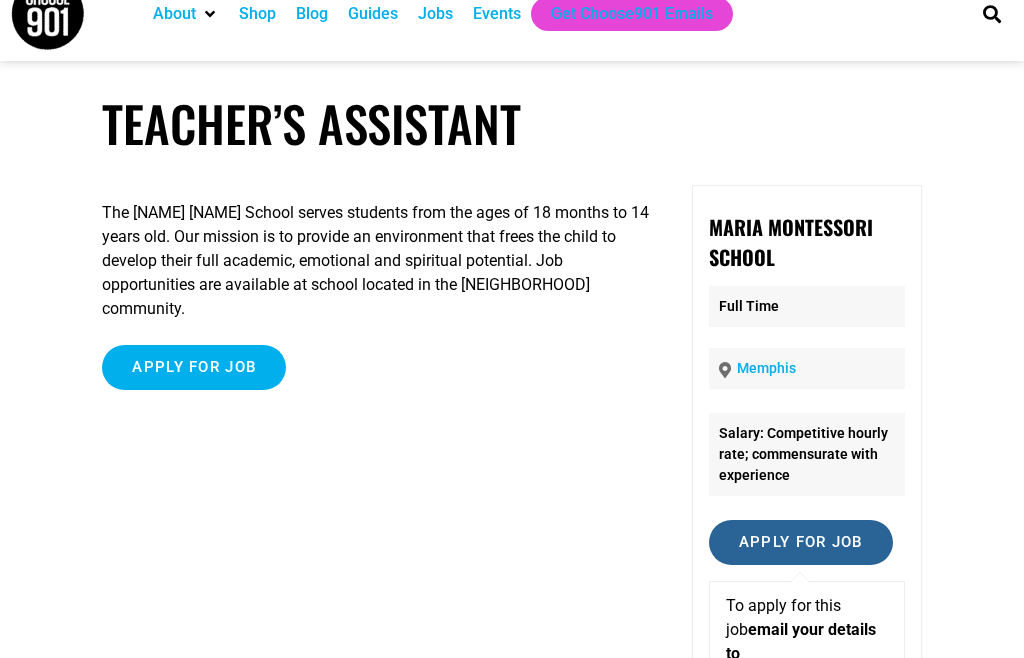 scroll, scrollTop: 0, scrollLeft: 0, axis: both 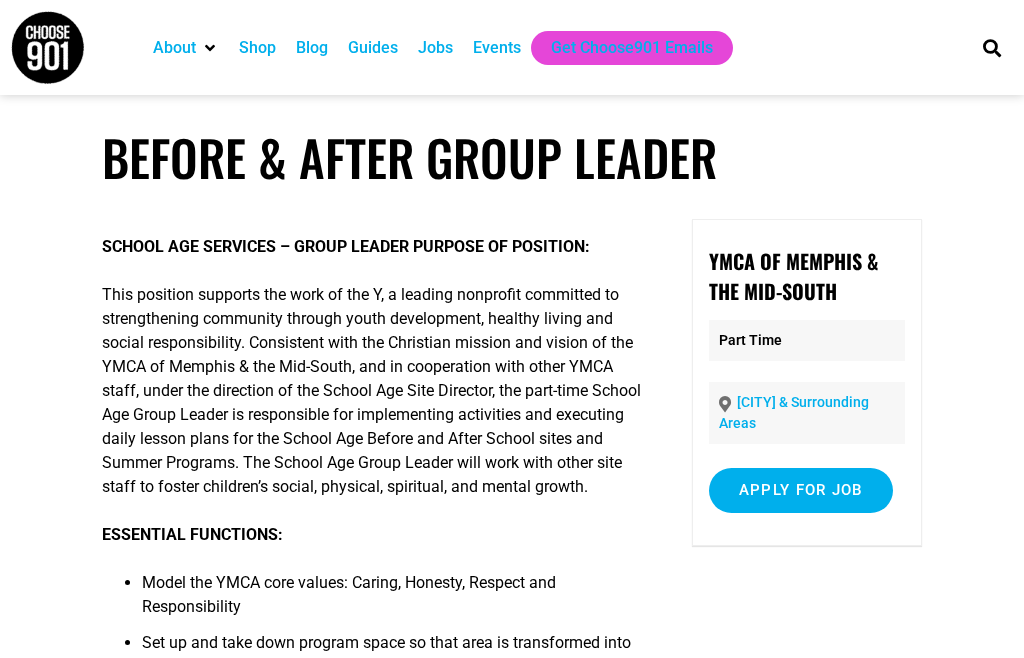click on "Events" at bounding box center [497, 48] 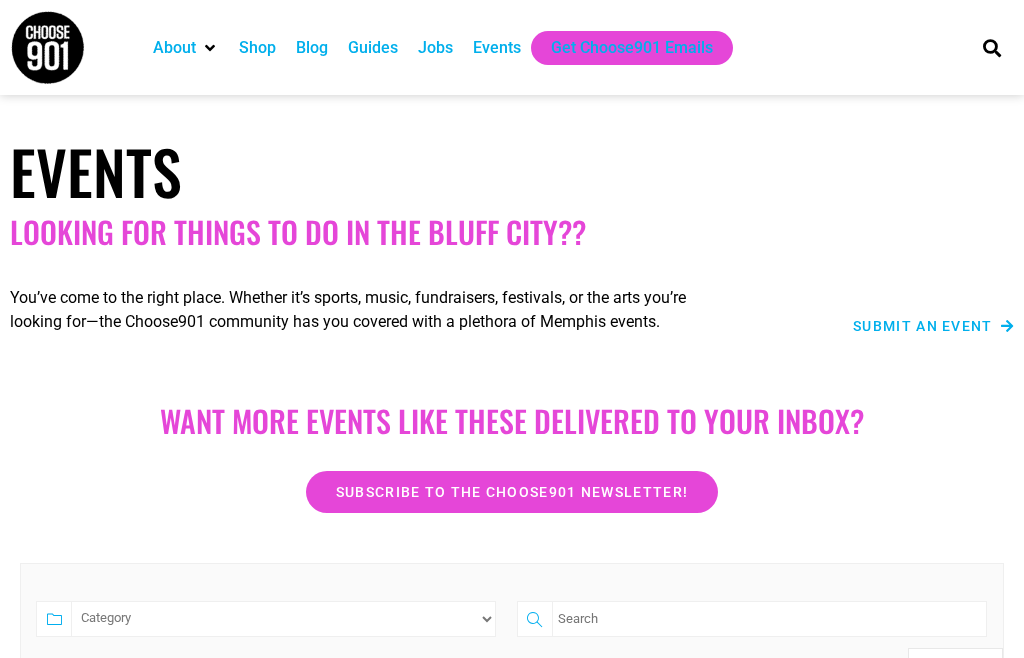 scroll, scrollTop: 0, scrollLeft: 0, axis: both 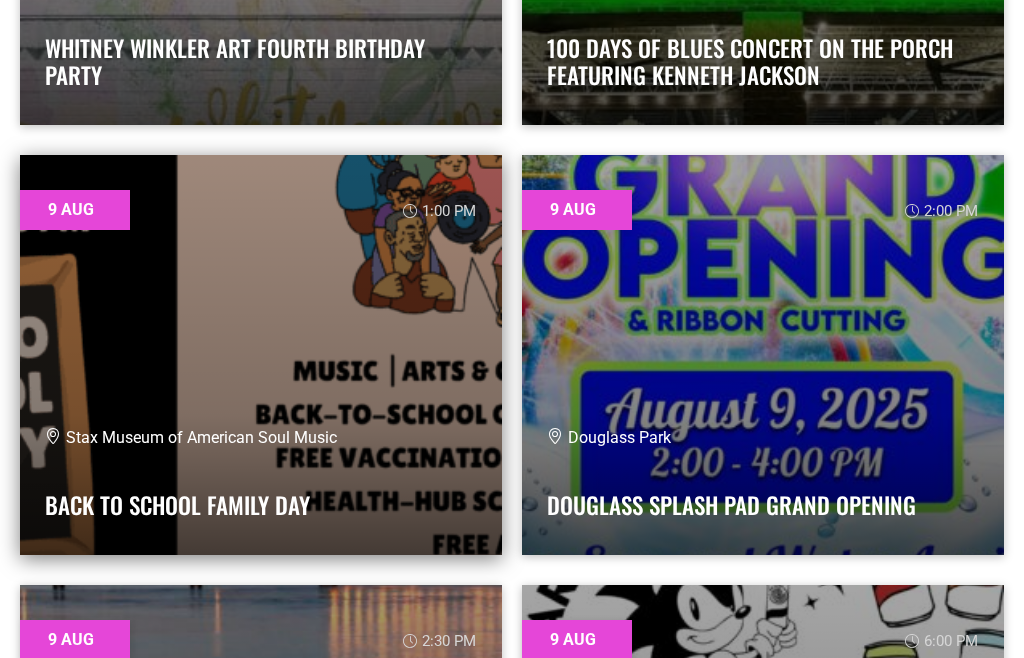 click on "Stax Museum of American Soul Music
Back To School Family Day" at bounding box center (261, 478) 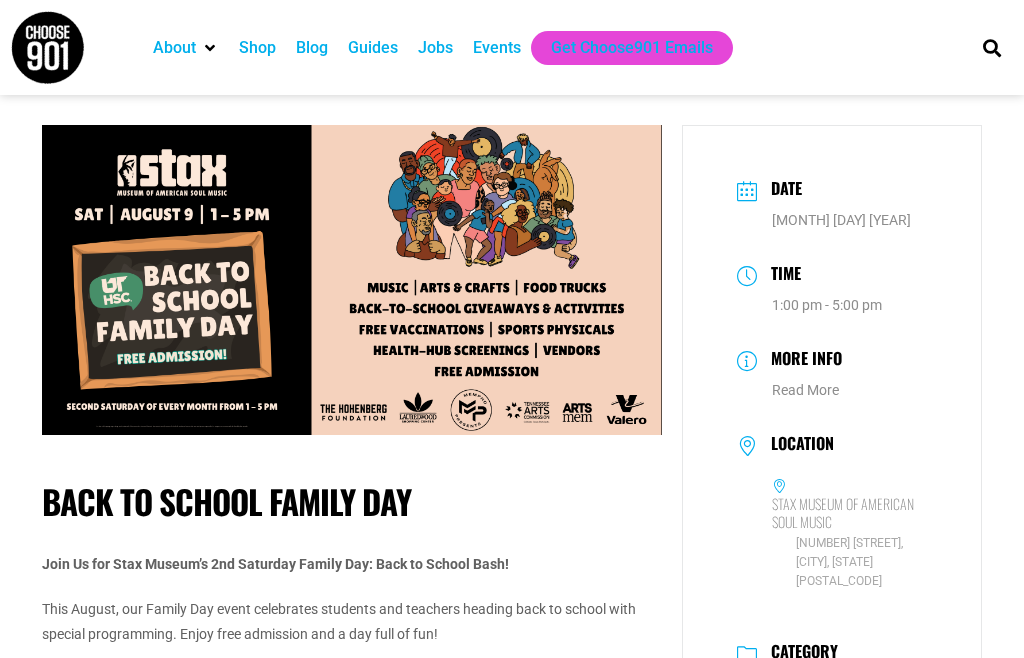 scroll, scrollTop: 0, scrollLeft: 0, axis: both 